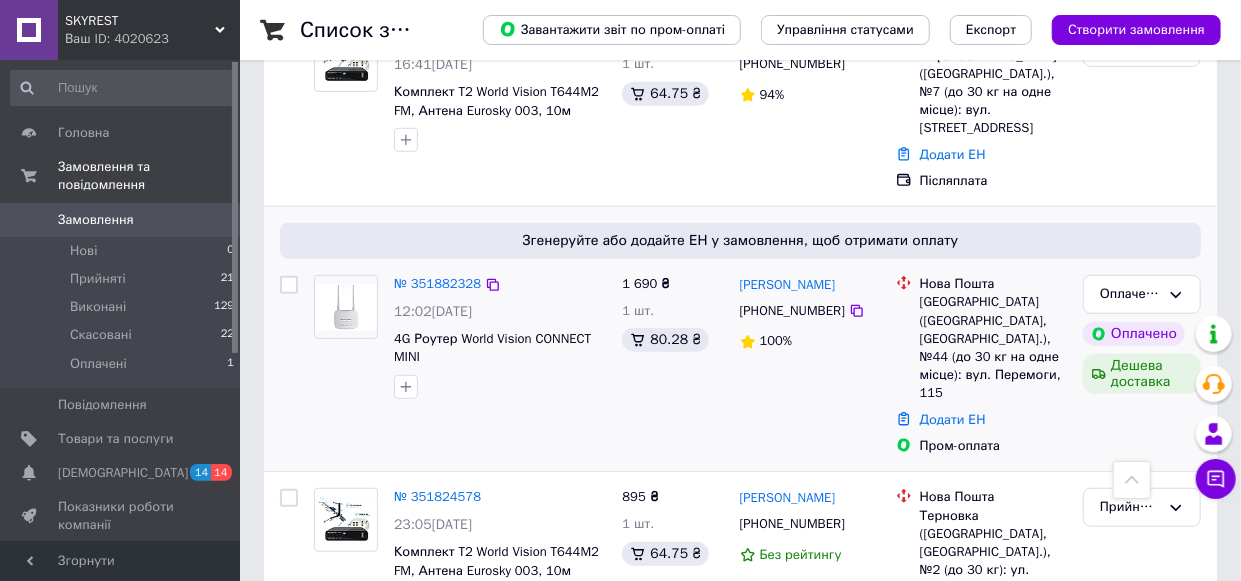 scroll, scrollTop: 500, scrollLeft: 0, axis: vertical 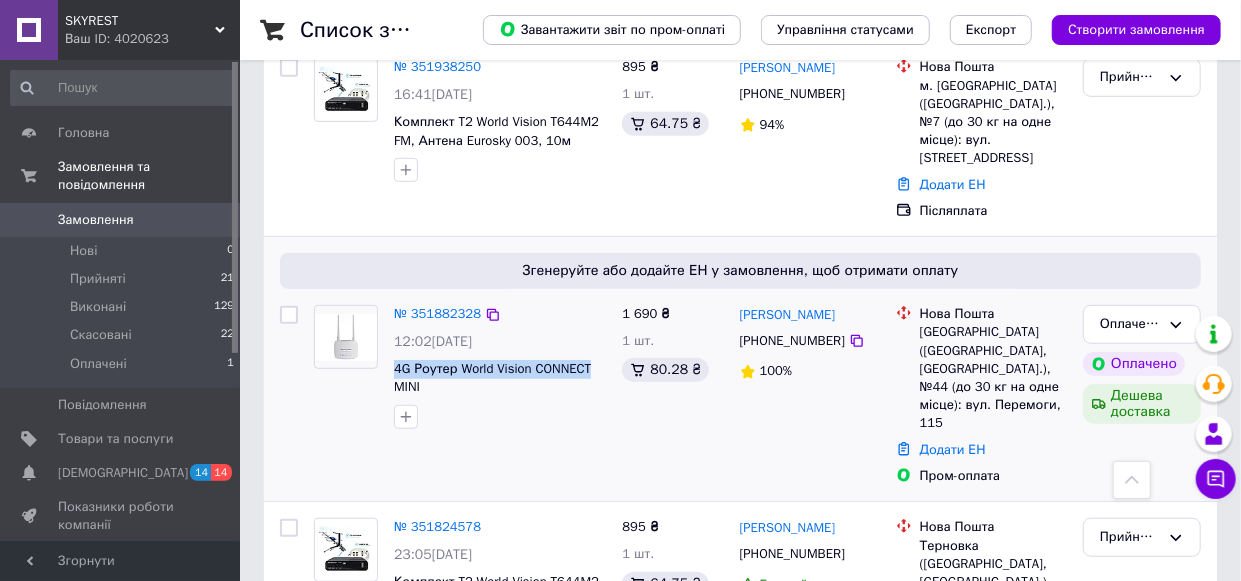 drag, startPoint x: 604, startPoint y: 368, endPoint x: 392, endPoint y: 372, distance: 212.03773 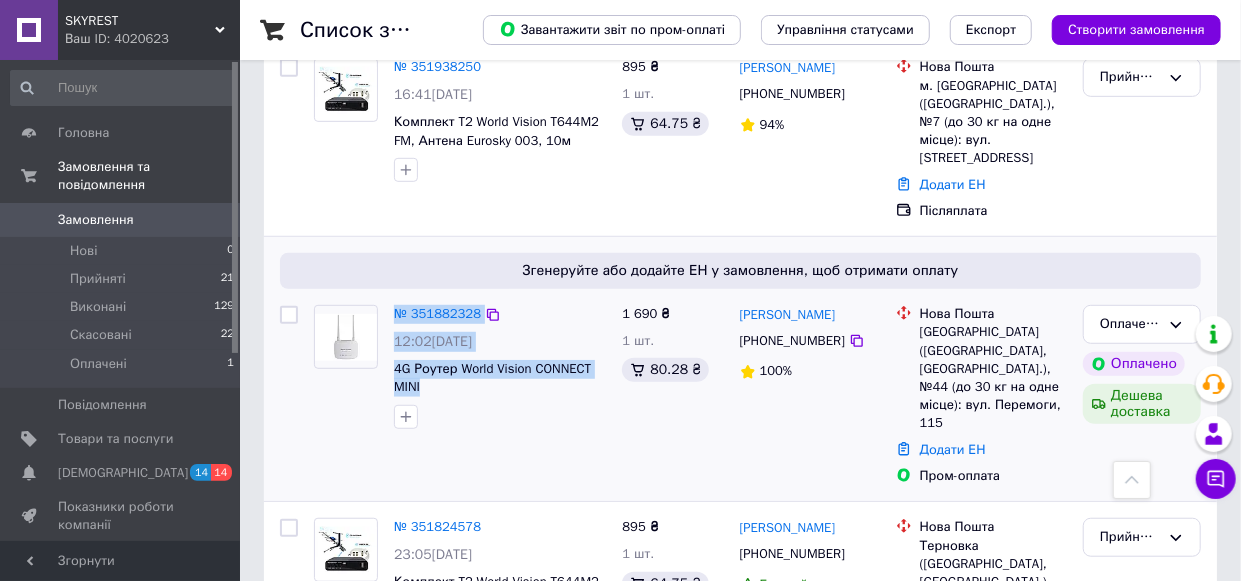drag, startPoint x: 382, startPoint y: 370, endPoint x: 430, endPoint y: 384, distance: 50 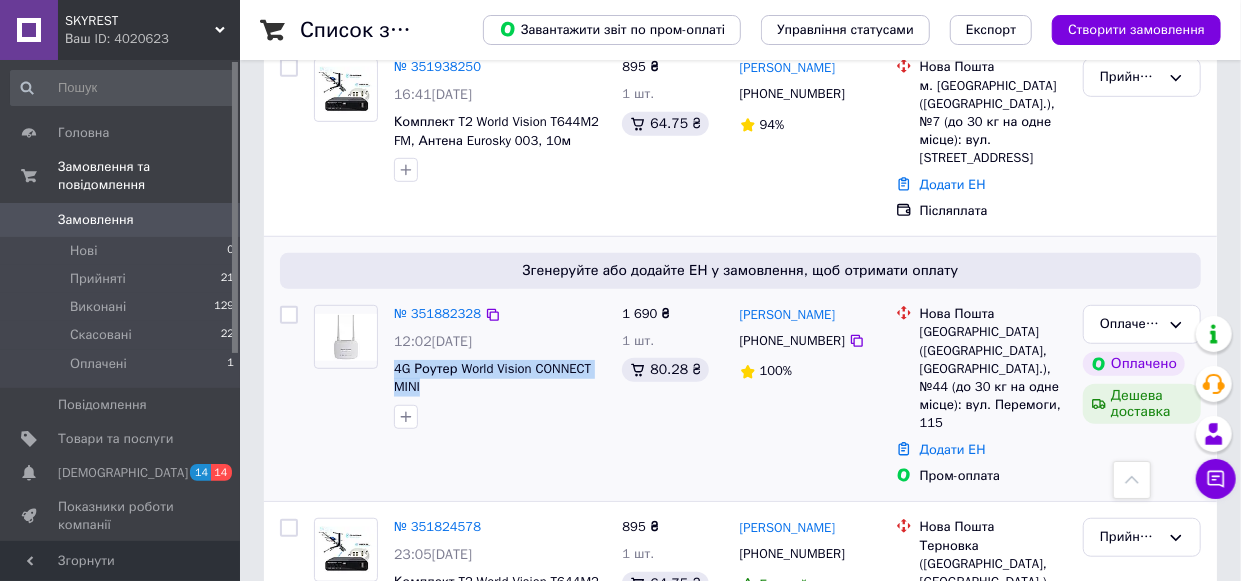 drag, startPoint x: 392, startPoint y: 366, endPoint x: 423, endPoint y: 380, distance: 34.0147 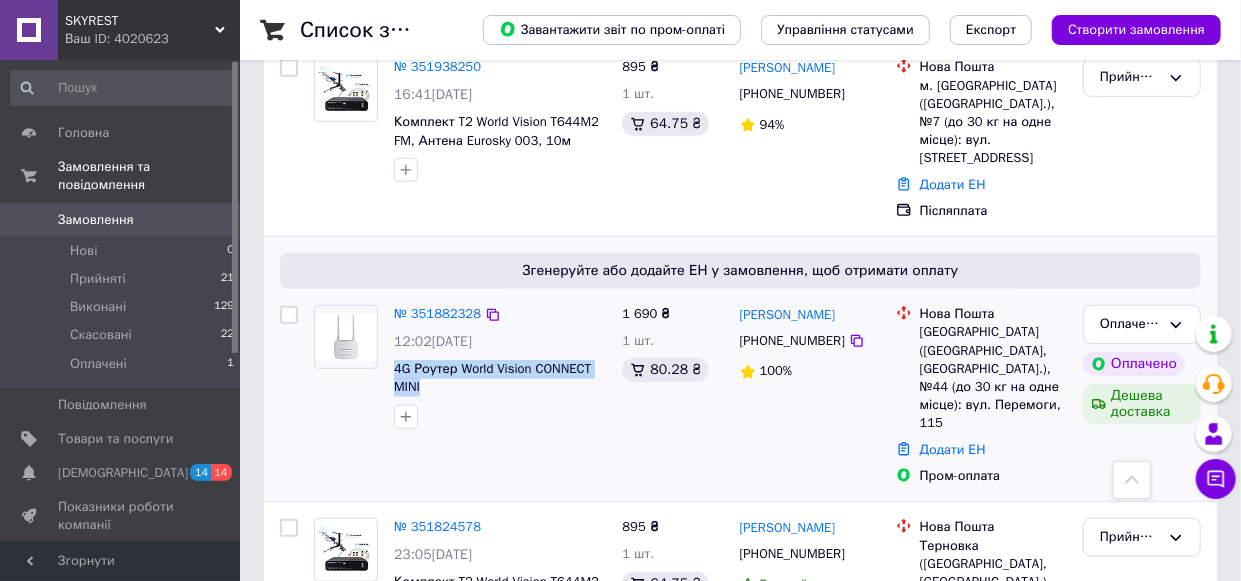 copy on "4G Роутер World Vision CONNECT MINI" 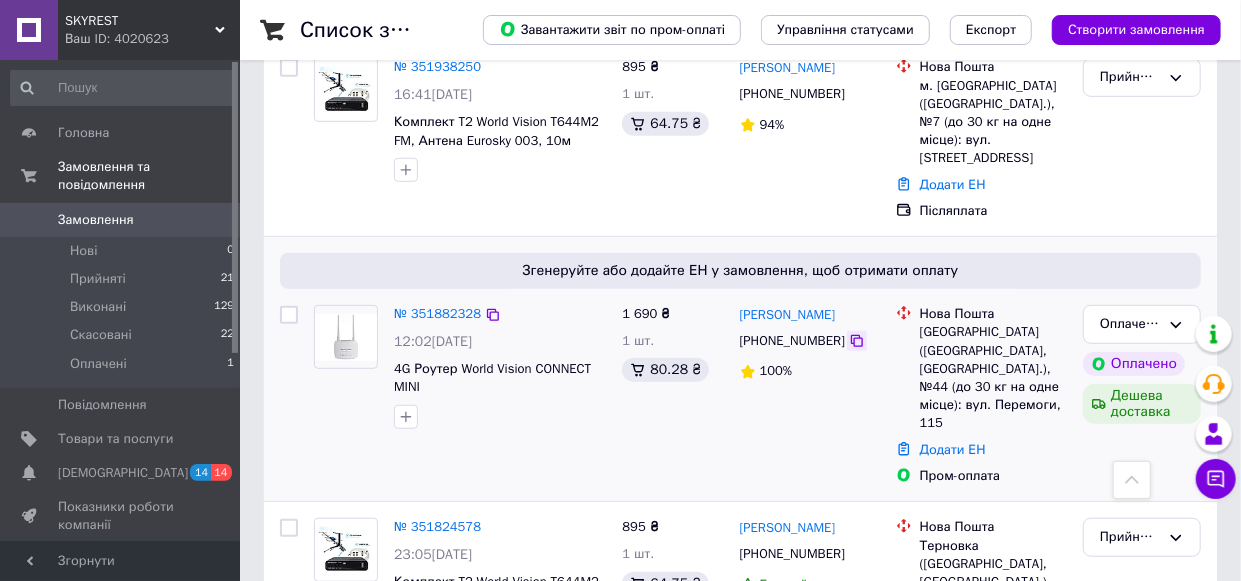 click 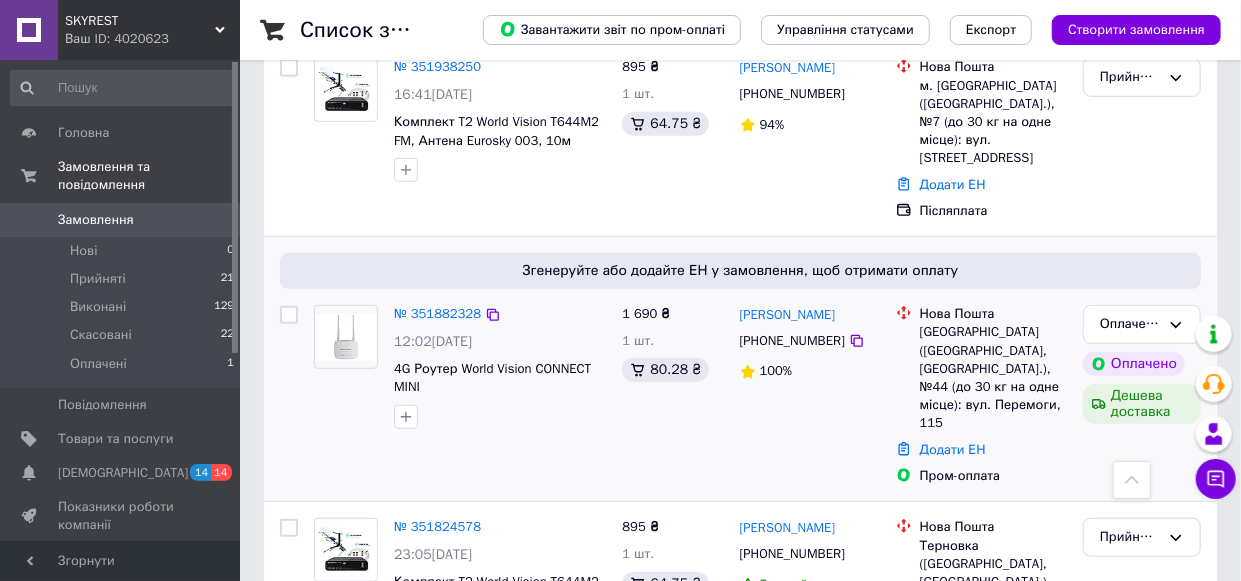 drag, startPoint x: 885, startPoint y: 313, endPoint x: 736, endPoint y: 315, distance: 149.01343 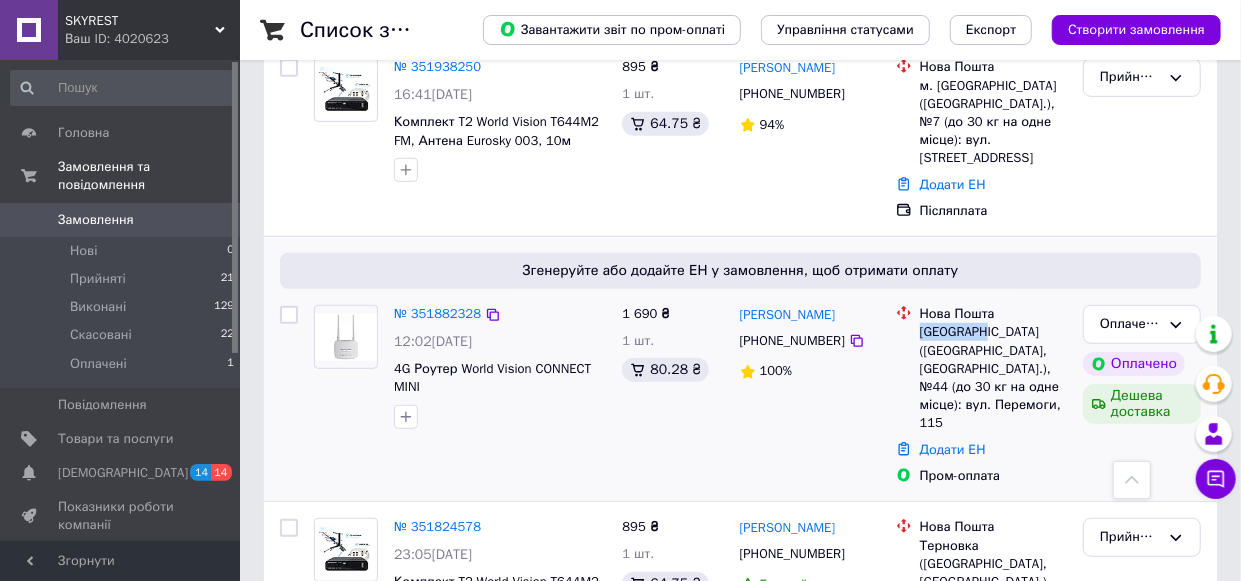drag, startPoint x: 983, startPoint y: 331, endPoint x: 920, endPoint y: 332, distance: 63.007935 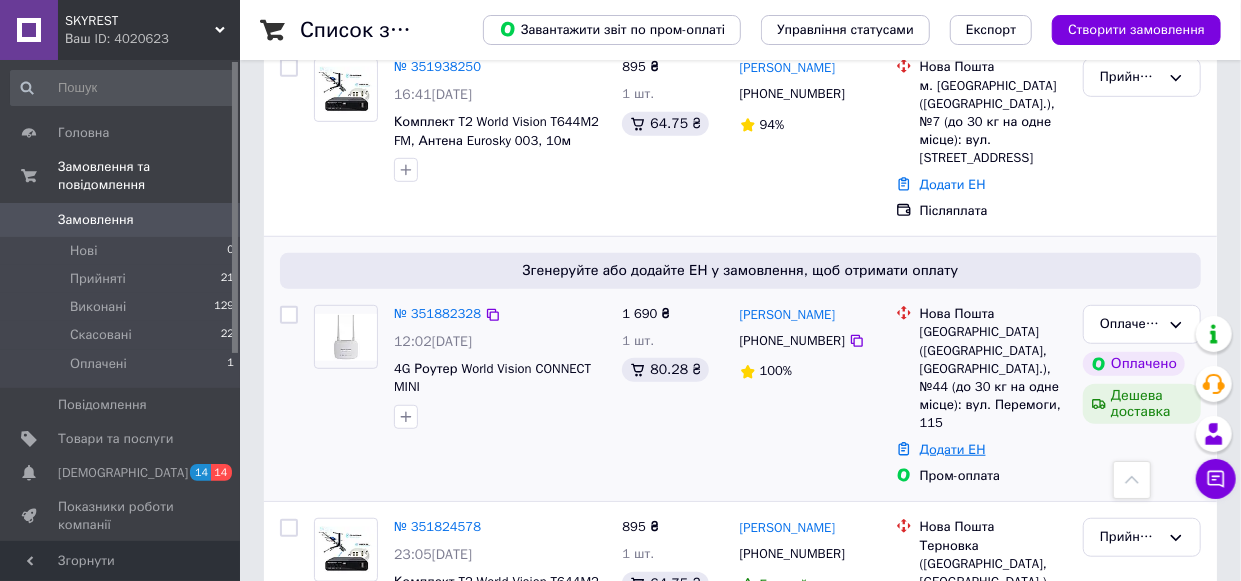 click on "Додати ЕН" at bounding box center [953, 449] 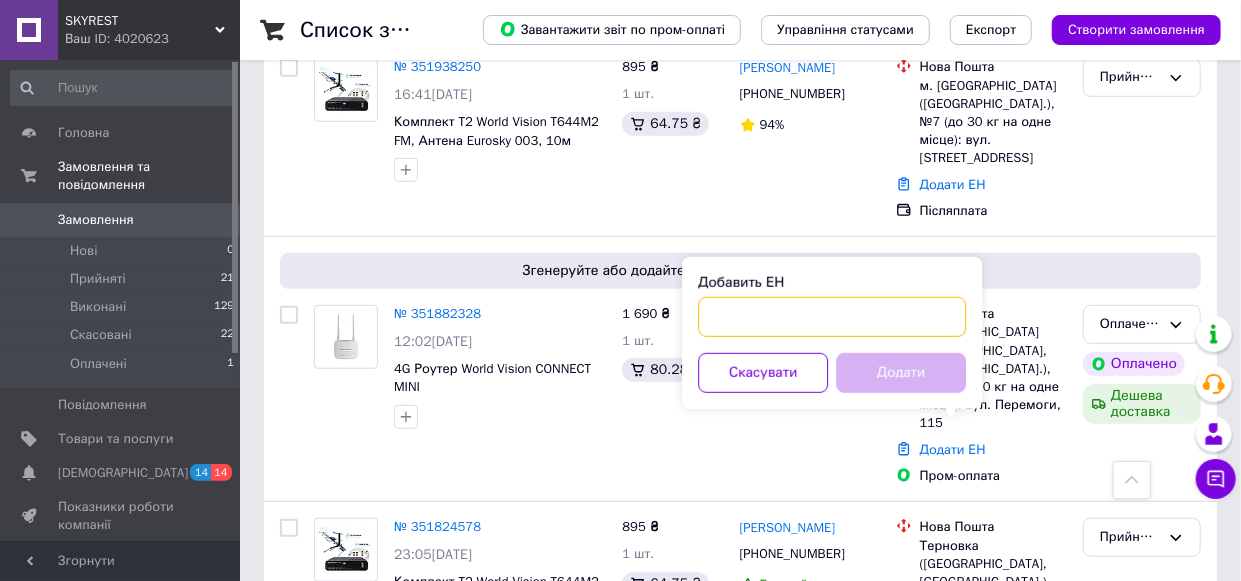 paste on "20451202840360" 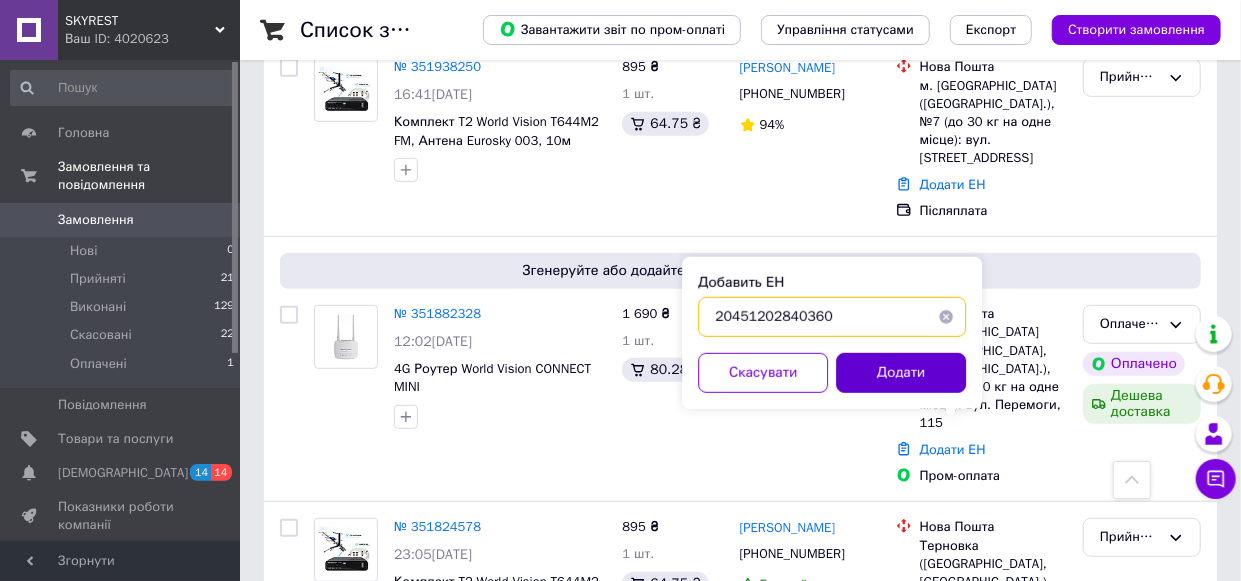 type on "20451202840360" 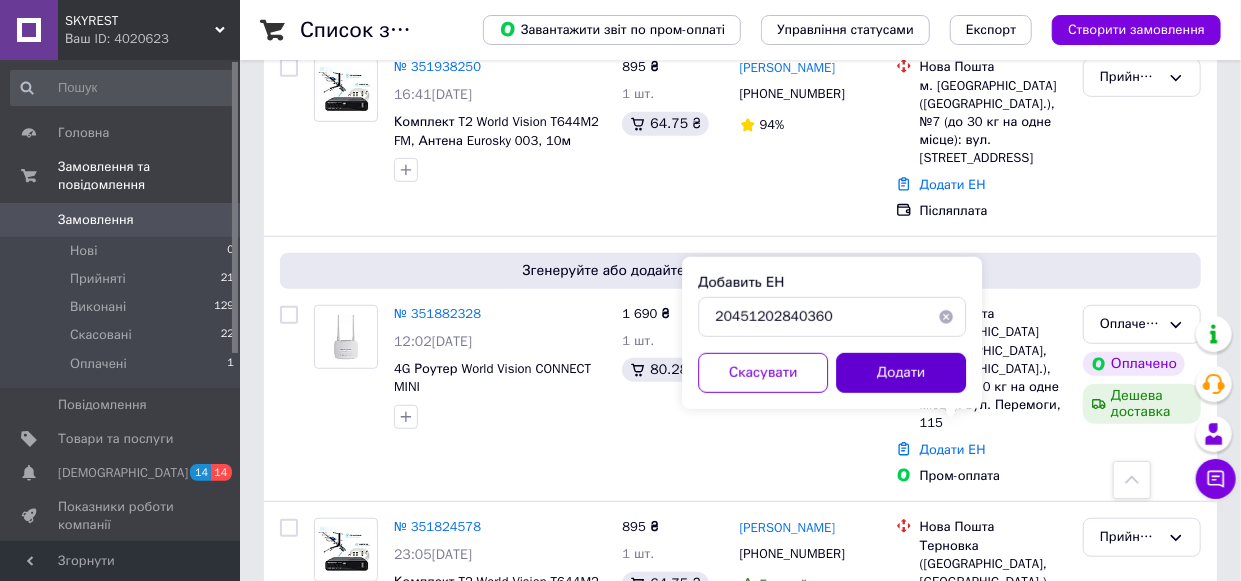 click on "Додати" at bounding box center [901, 373] 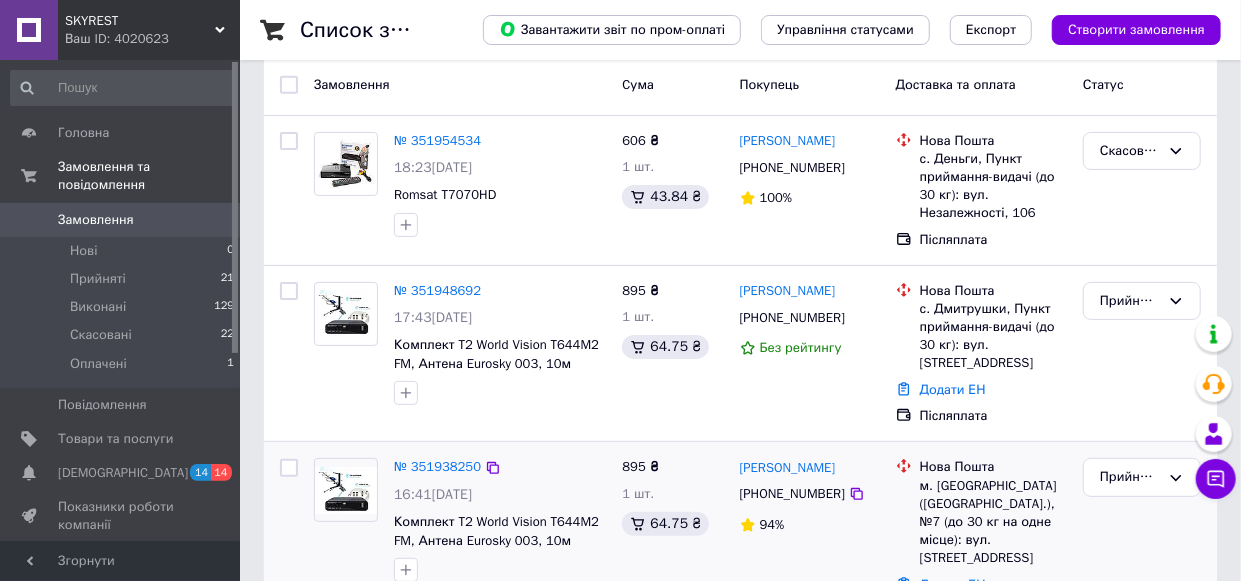 scroll, scrollTop: 200, scrollLeft: 0, axis: vertical 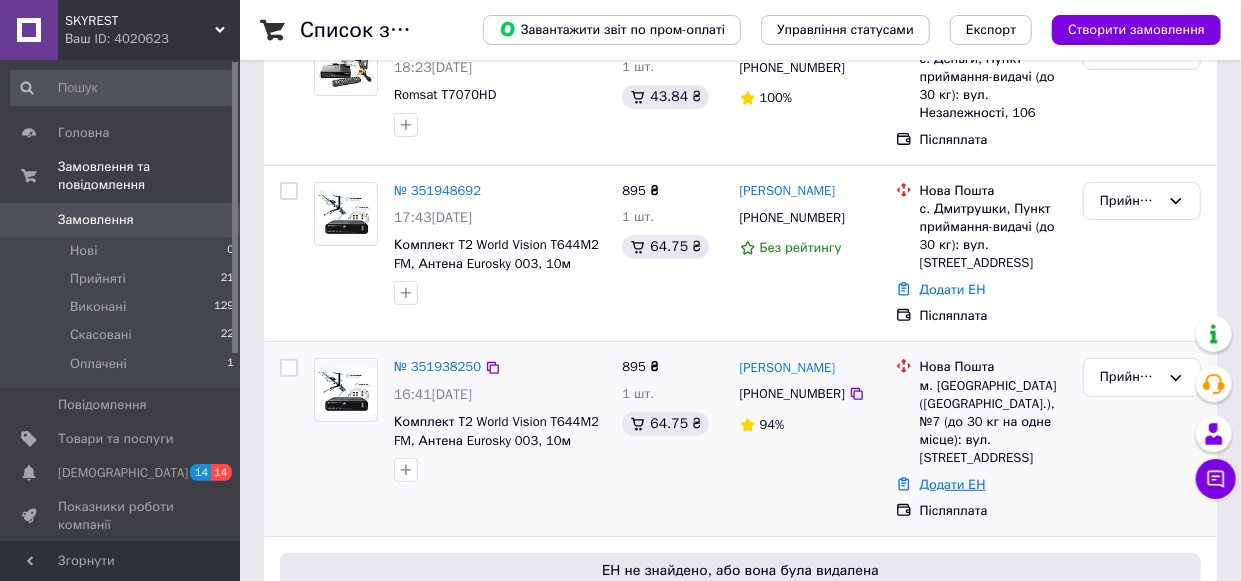 click on "Додати ЕН" at bounding box center (953, 484) 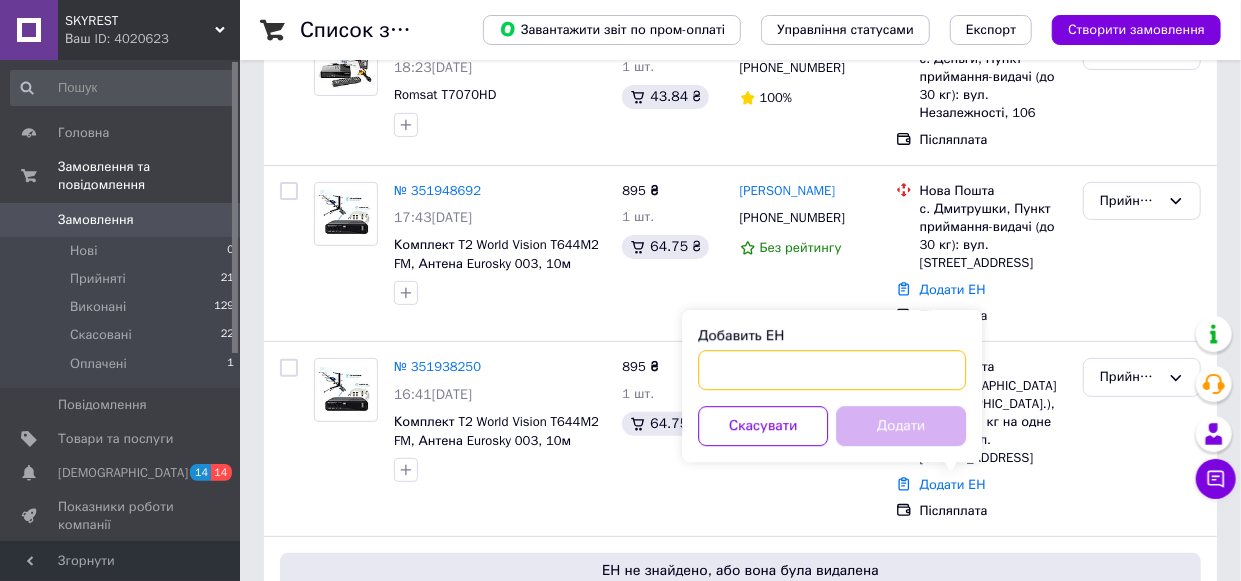 paste on "20451202641267" 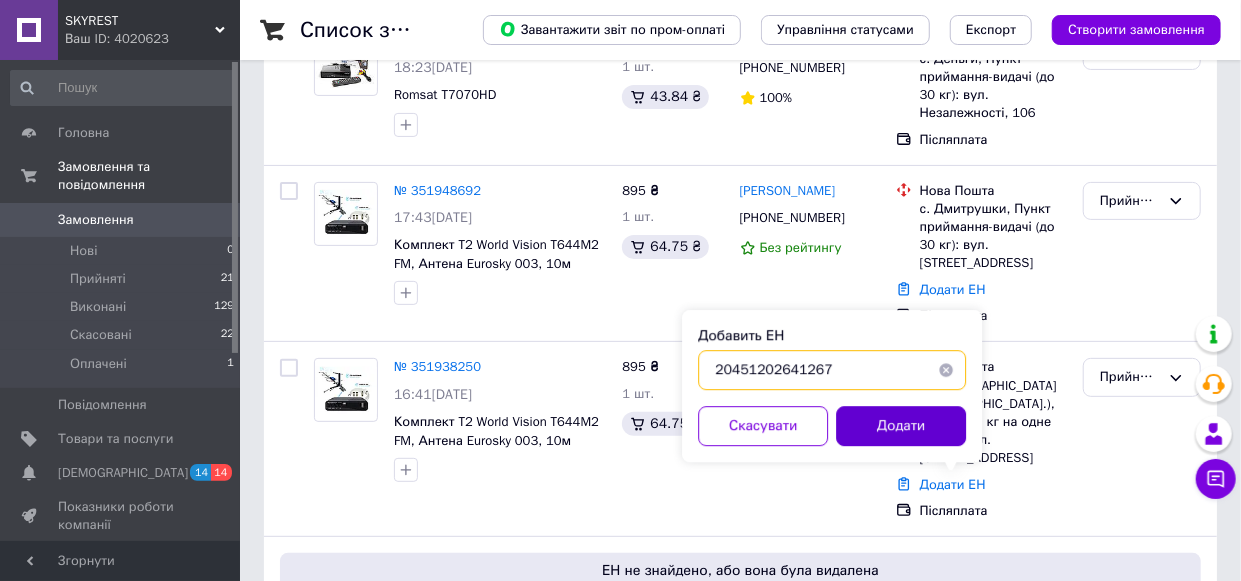 type on "20451202641267" 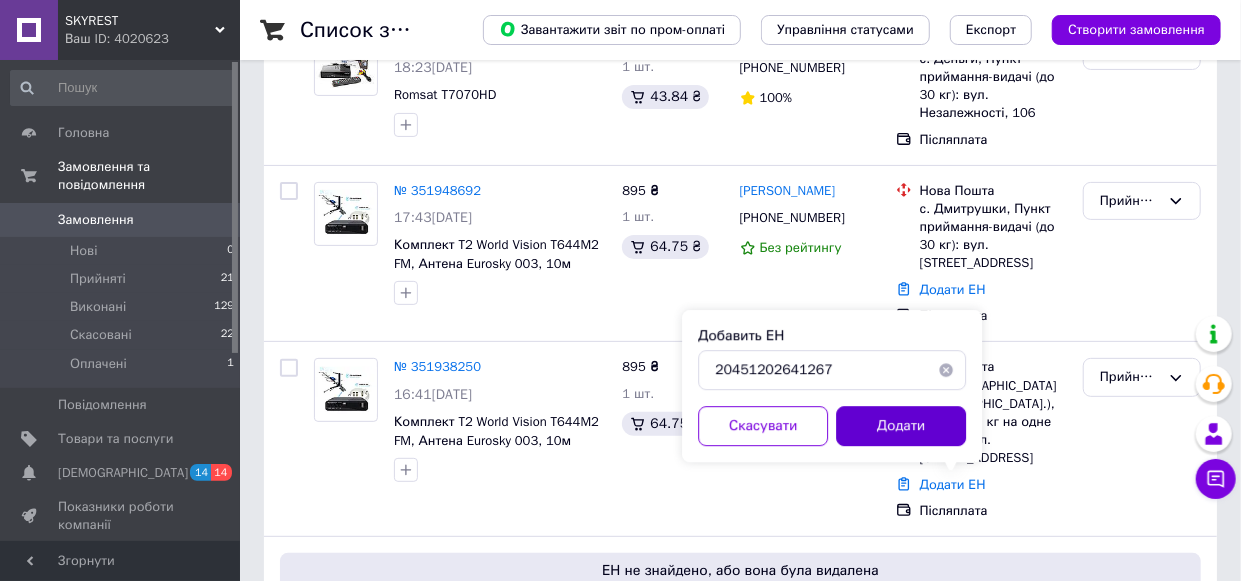 click on "Додати" at bounding box center (901, 426) 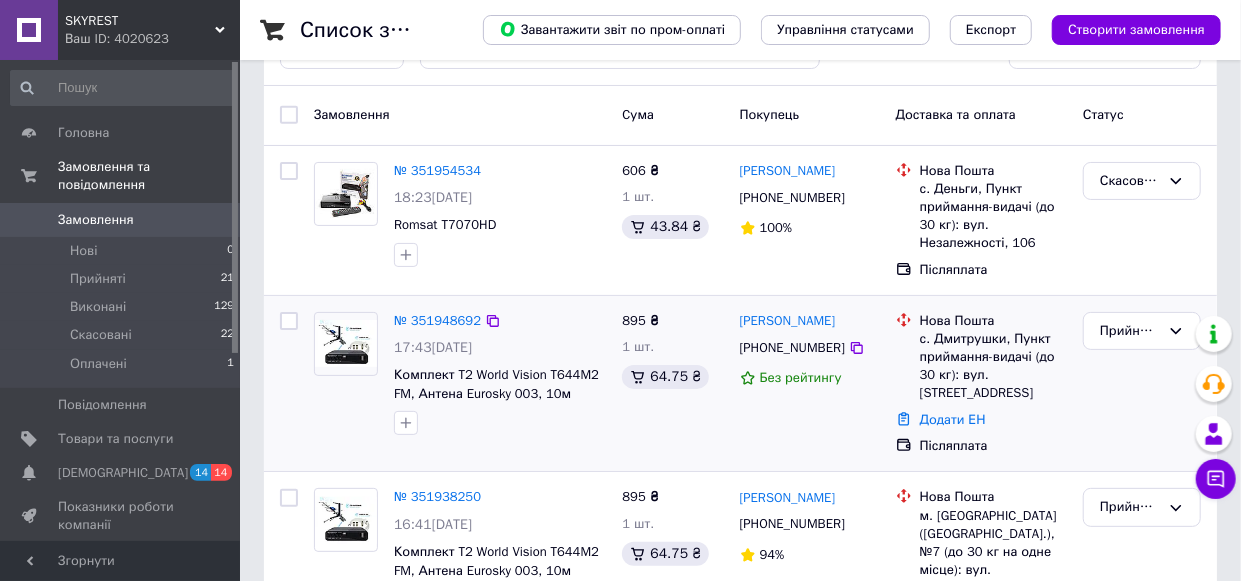 scroll, scrollTop: 100, scrollLeft: 0, axis: vertical 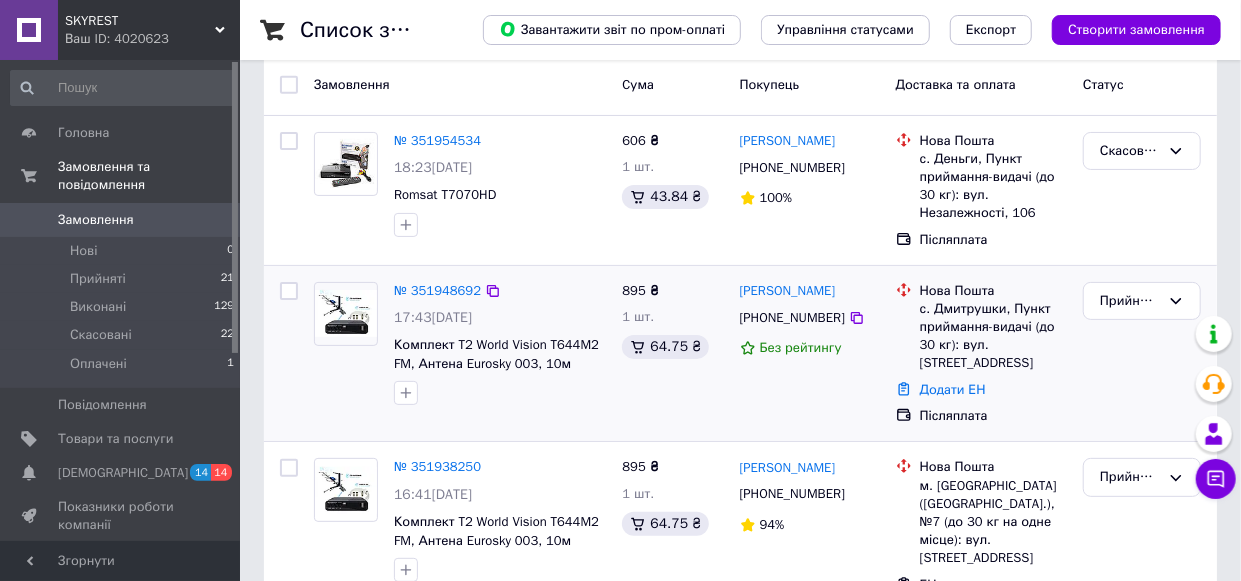 click on "Без рейтингу" at bounding box center (810, 348) 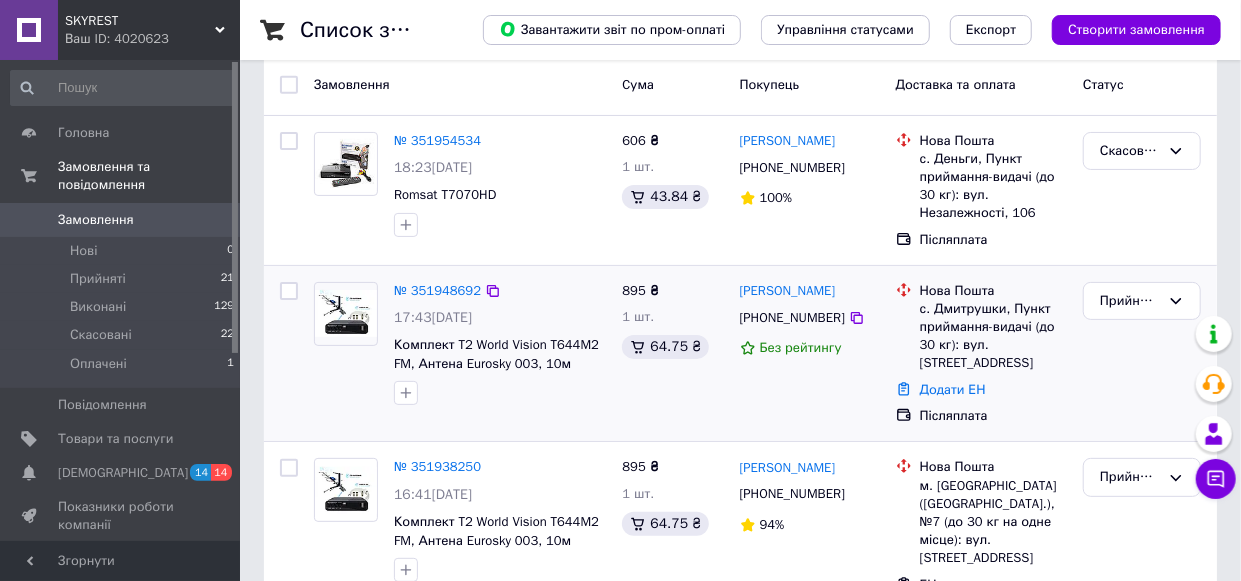 click on "Без рейтингу" at bounding box center (810, 348) 